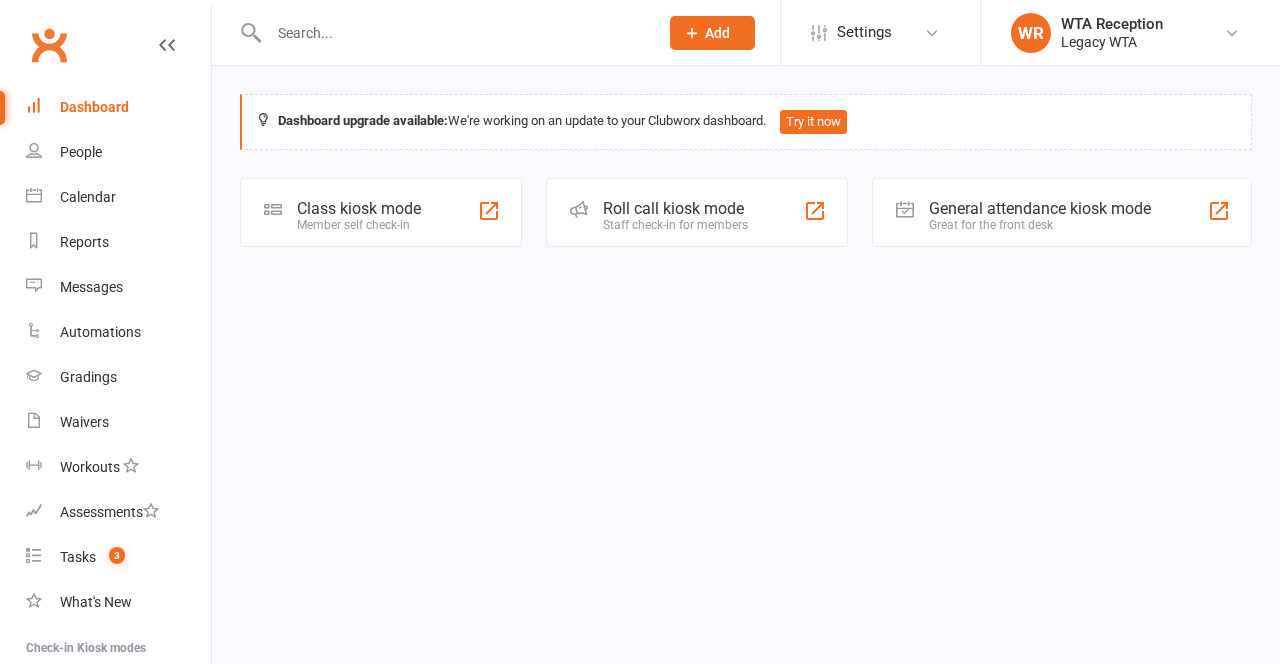 scroll, scrollTop: 0, scrollLeft: 0, axis: both 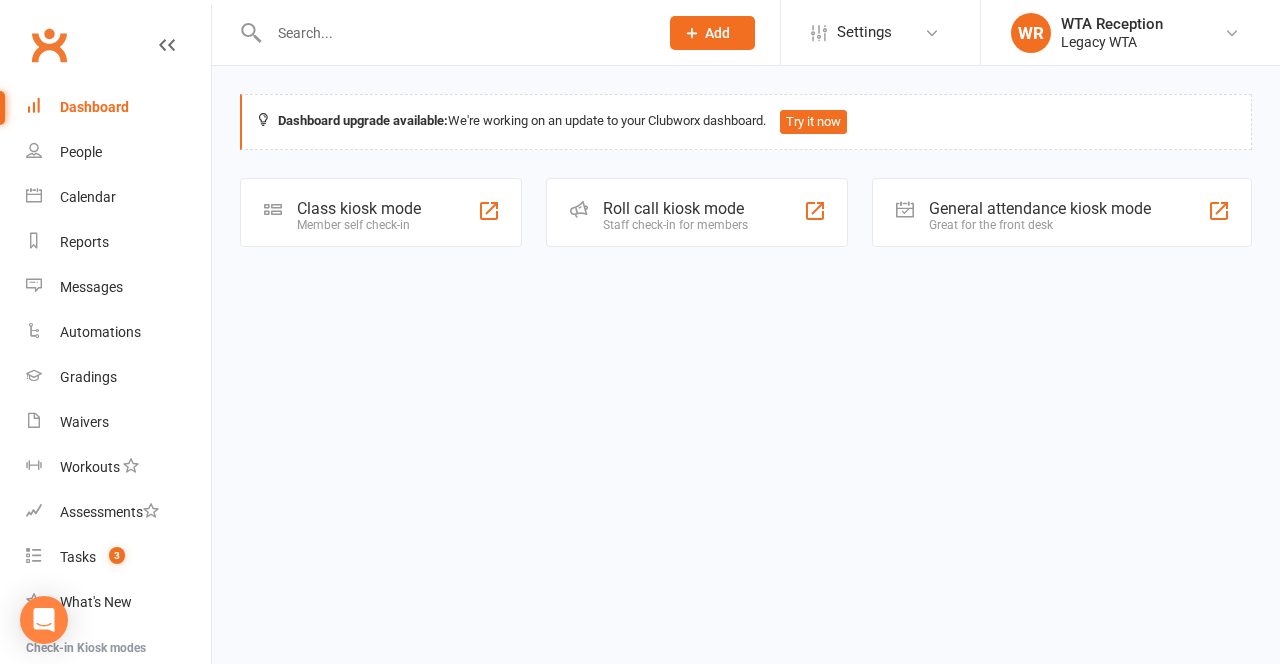 click on "Class kiosk mode" at bounding box center (359, 208) 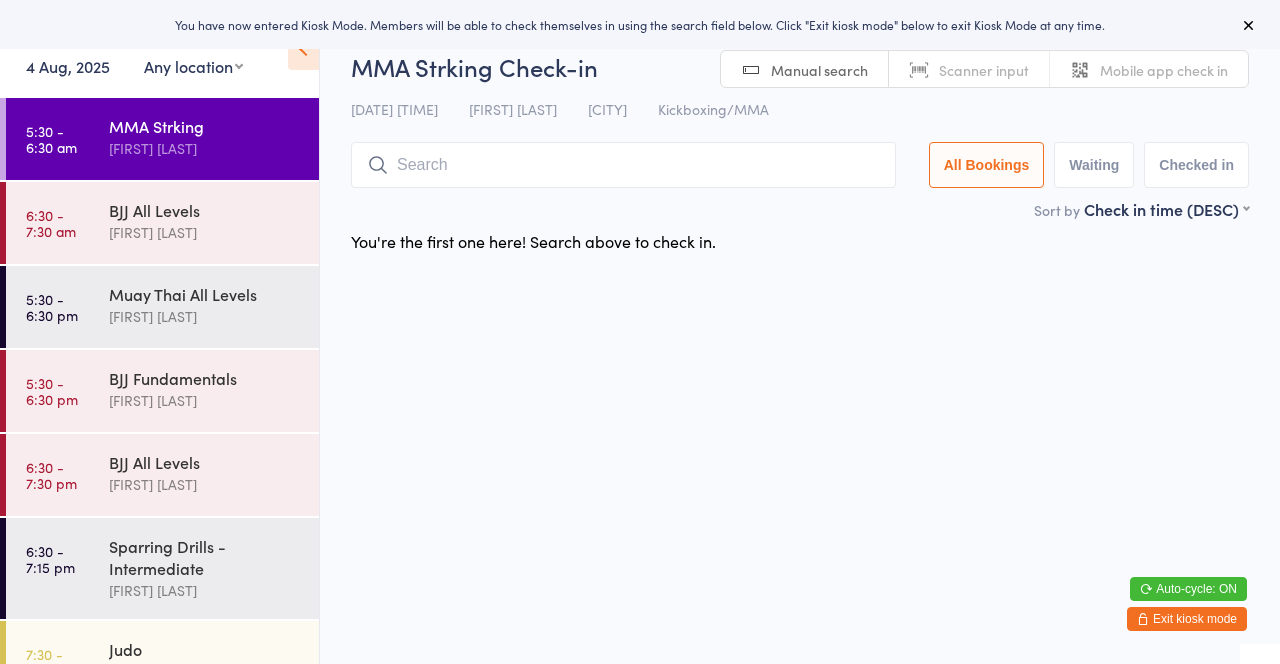 scroll, scrollTop: 0, scrollLeft: 0, axis: both 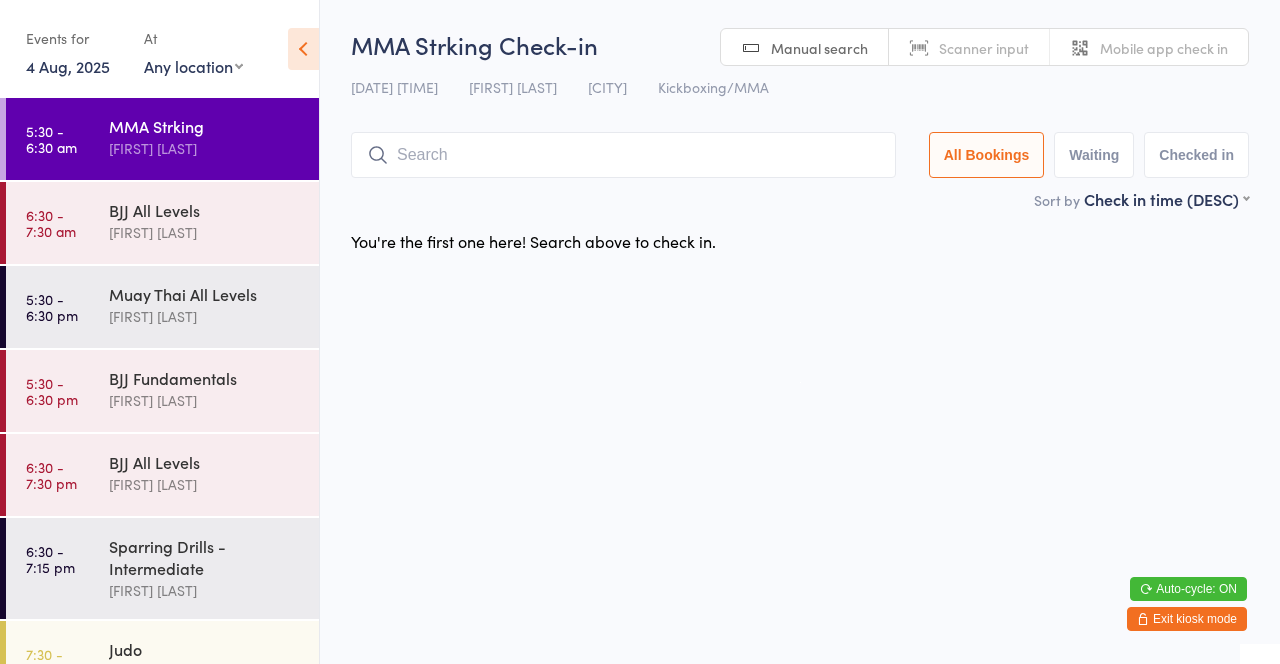 click at bounding box center (623, 155) 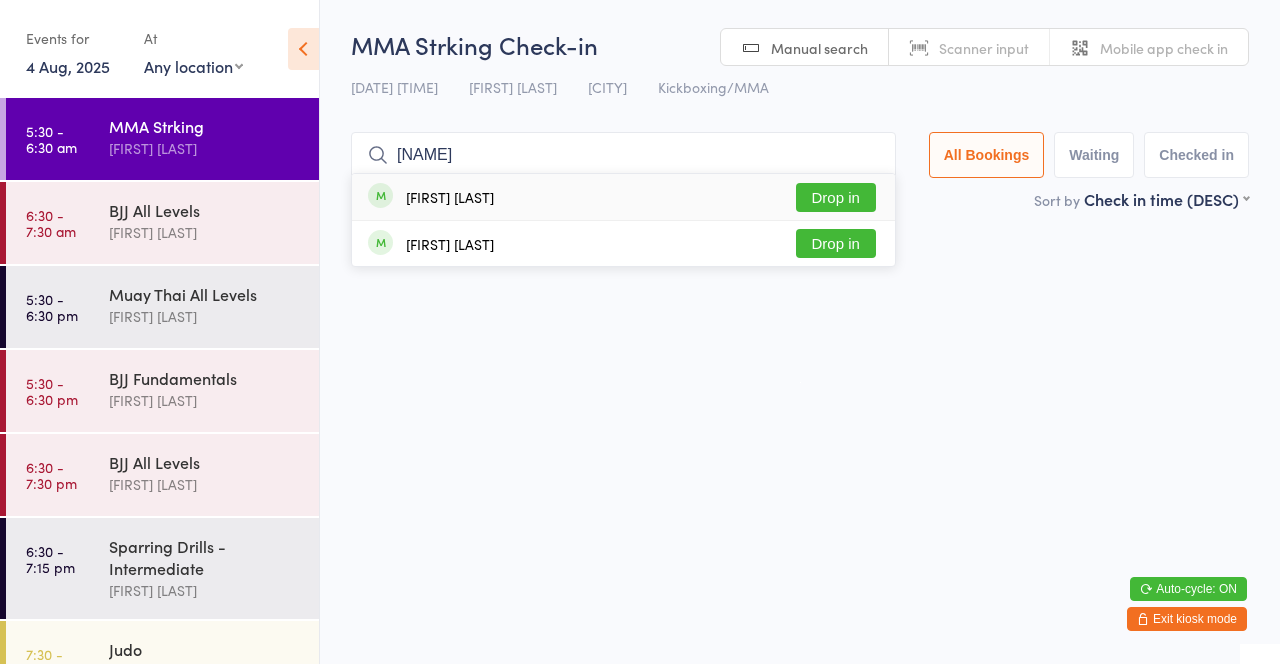 type on "[NAME]" 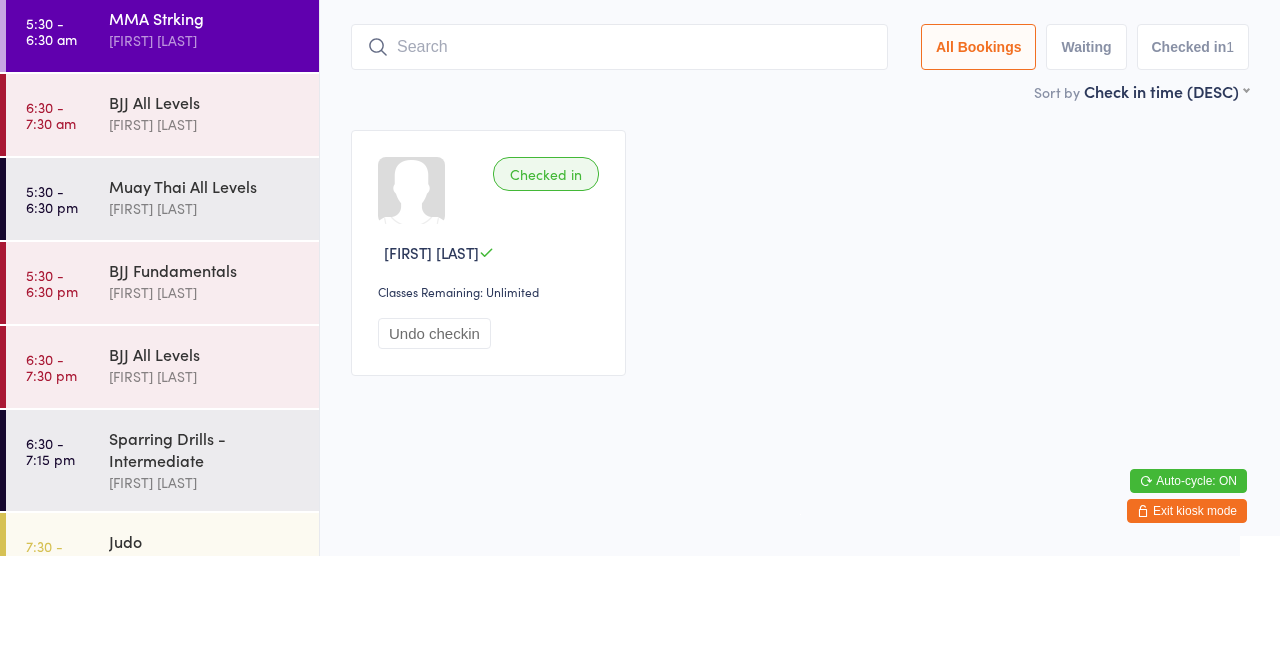 click on "Checked in [FIRST] [LAST] Classes Remaining: Unlimited Undo checkin" at bounding box center (800, 361) 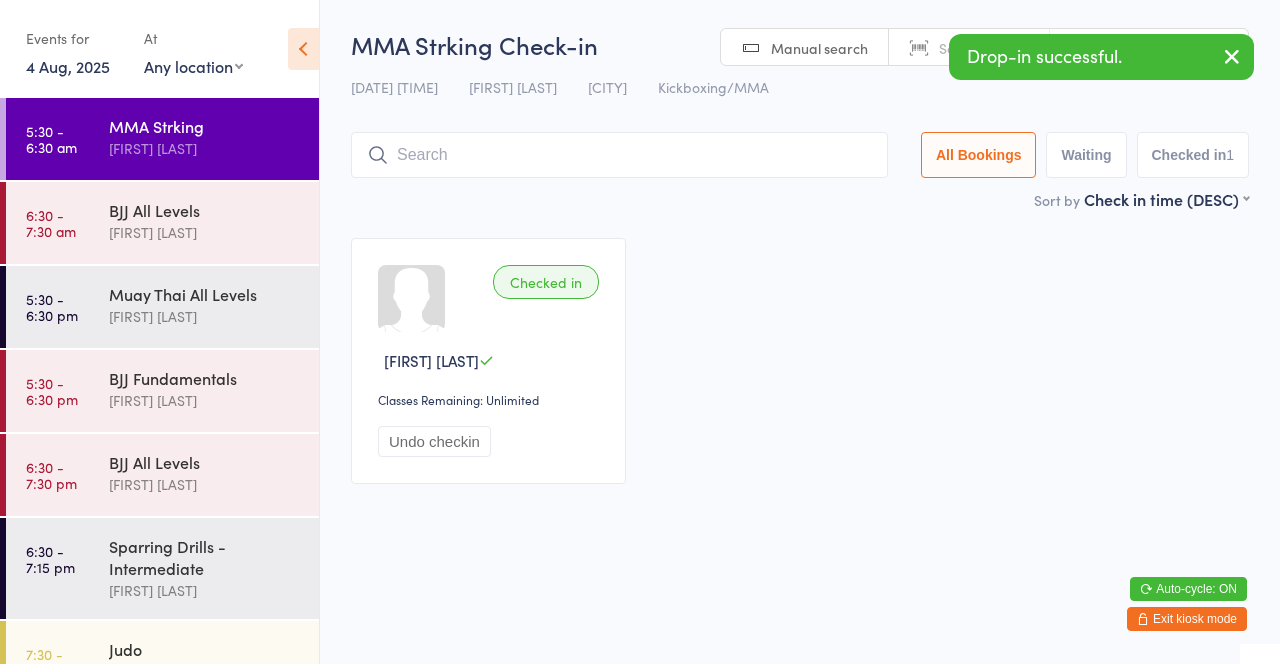 click at bounding box center (619, 155) 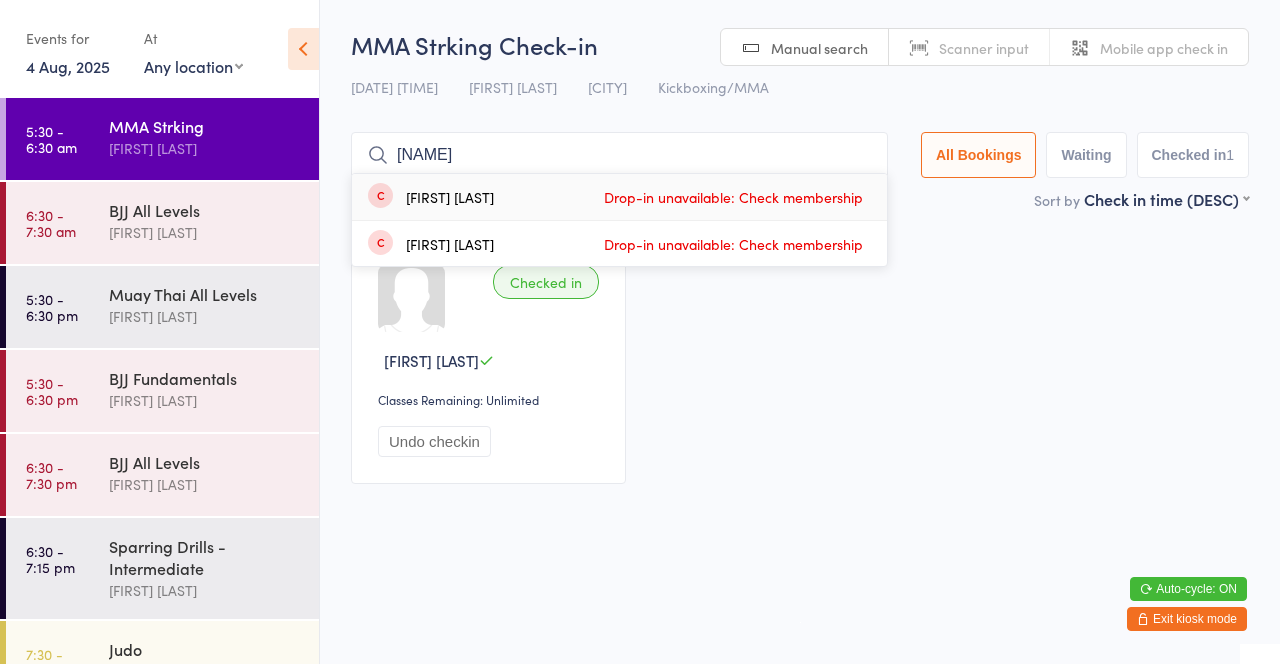 type on "[NAME]" 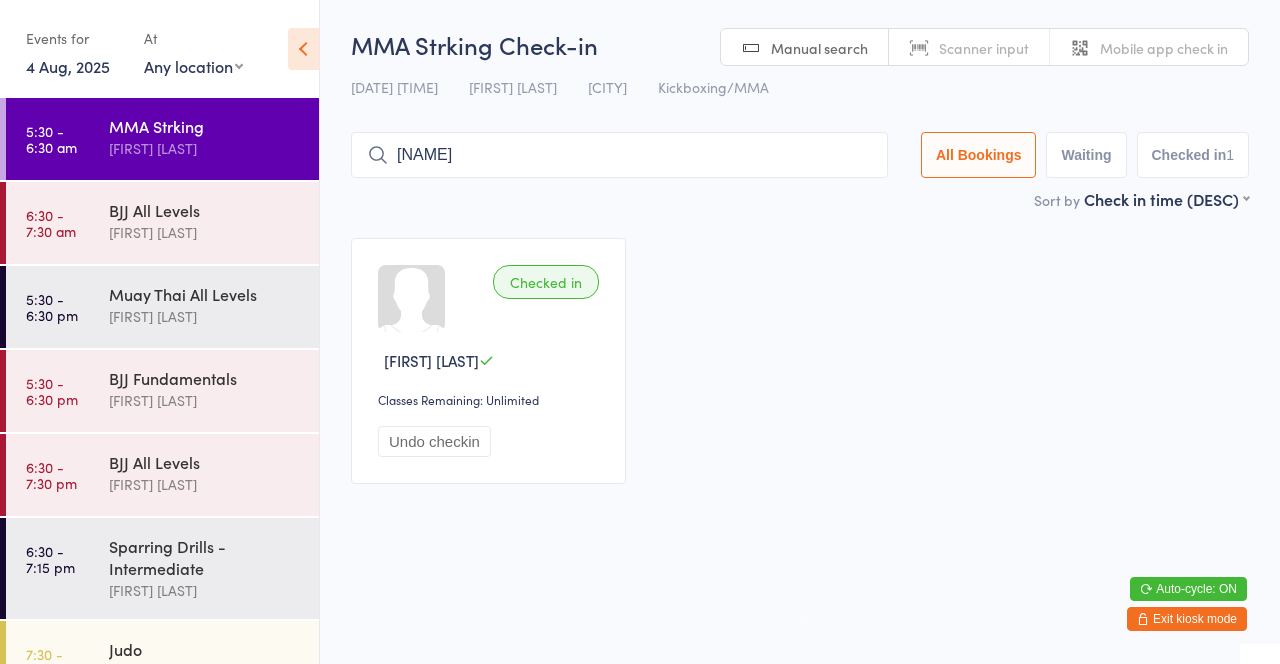 click on "MMA Strking" at bounding box center [205, 126] 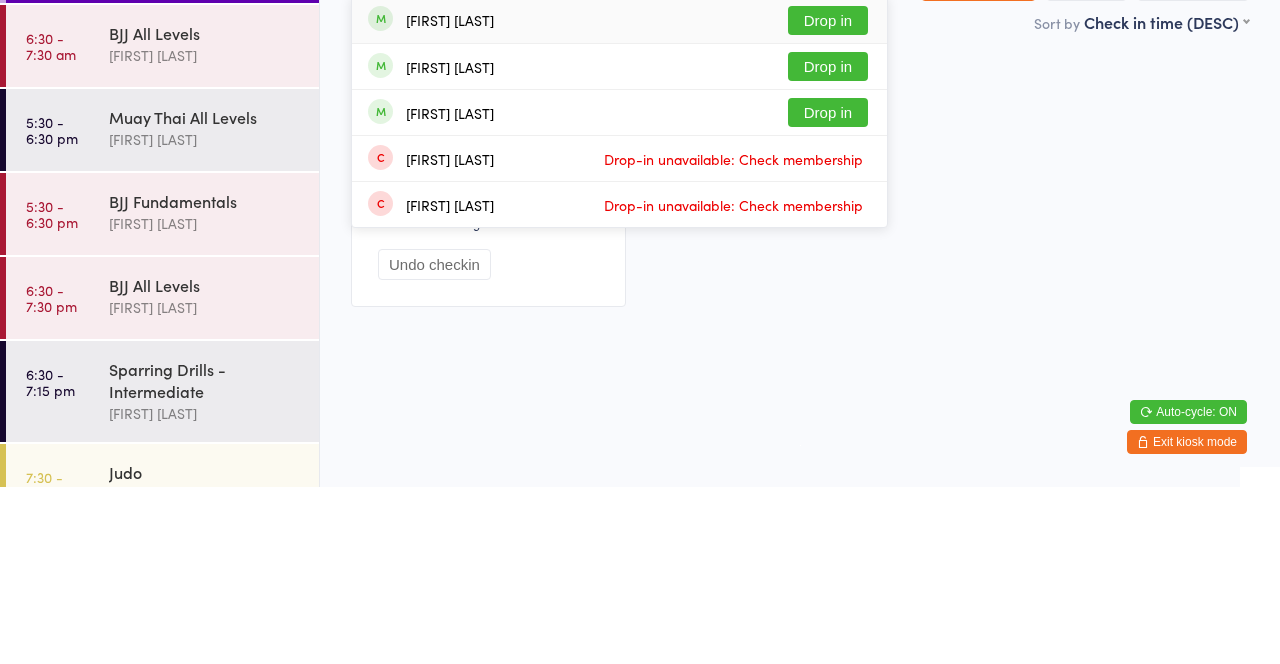 type on "Gr" 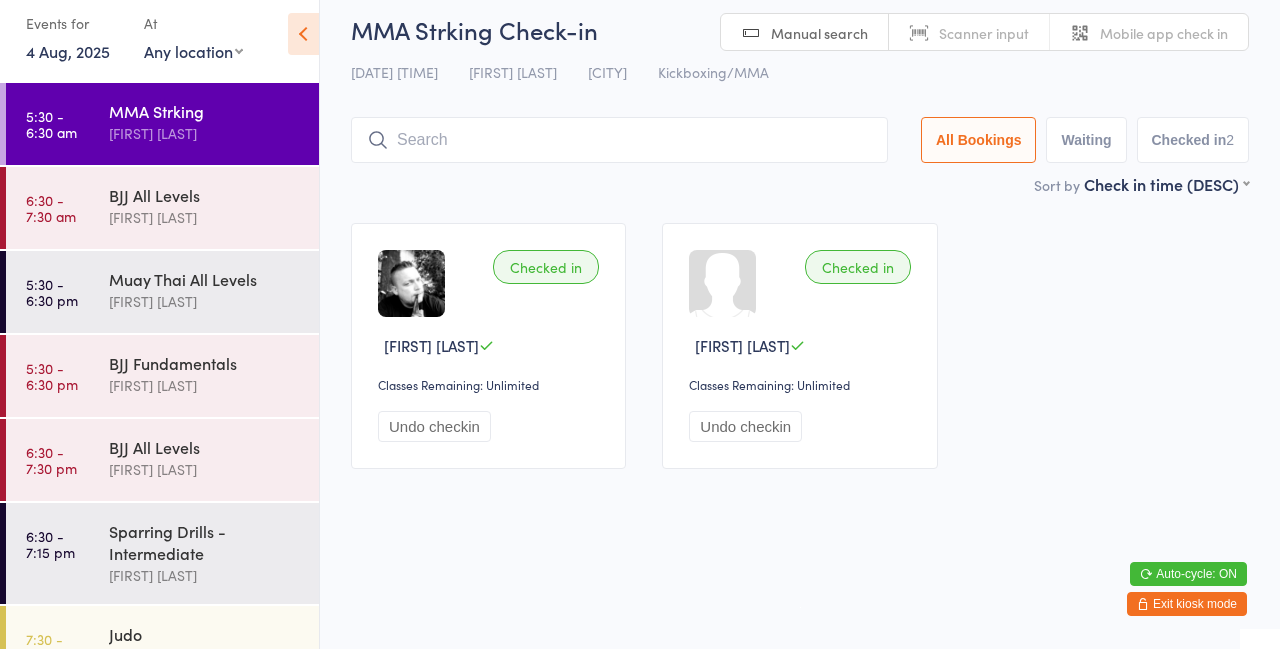 click at bounding box center (619, 155) 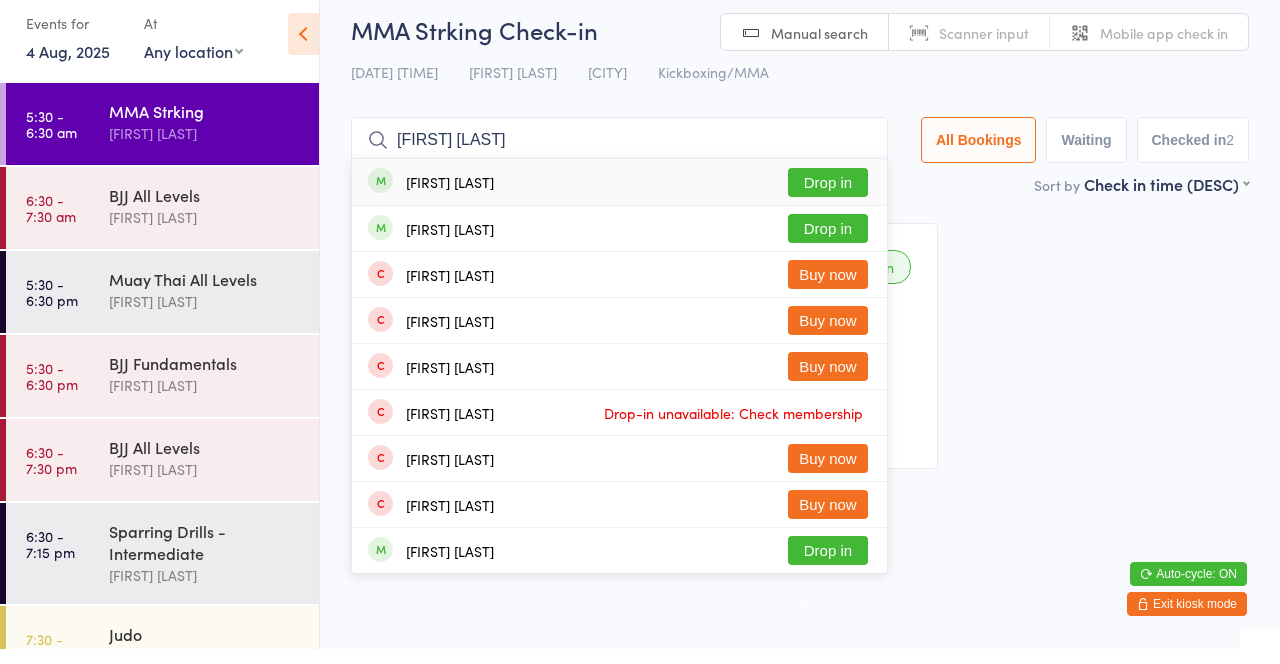 type on "[FIRST] [LAST]" 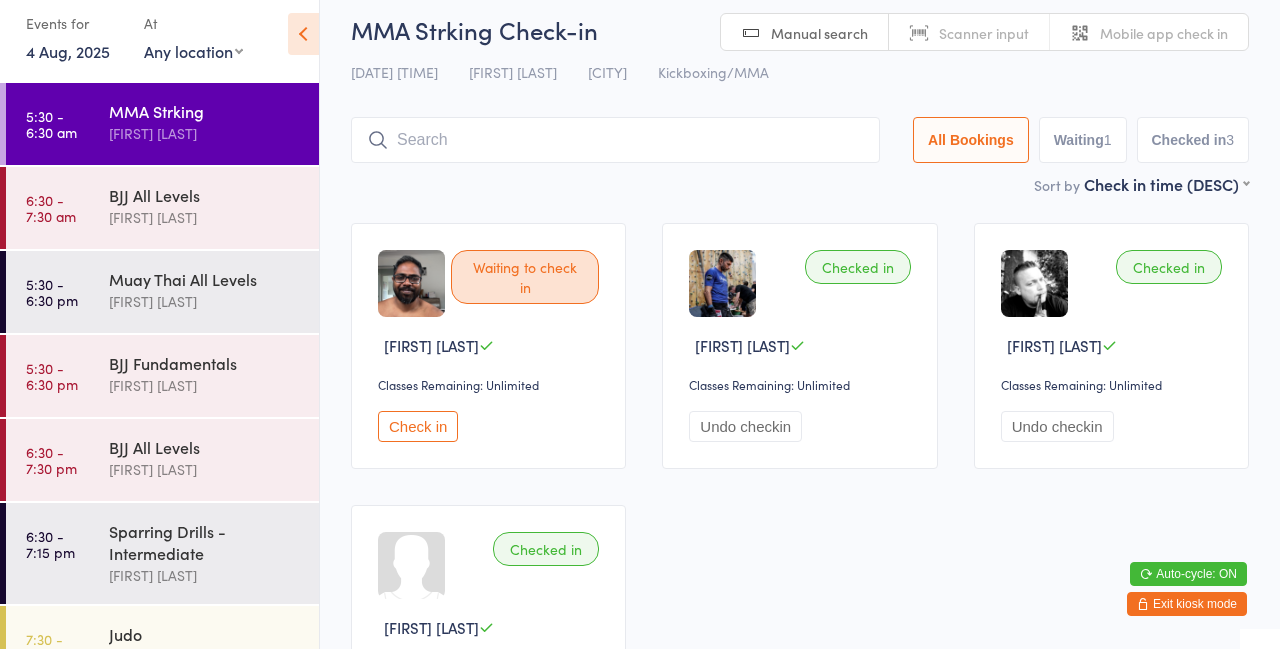 click on "[FIRST] [LAST]" at bounding box center (205, 148) 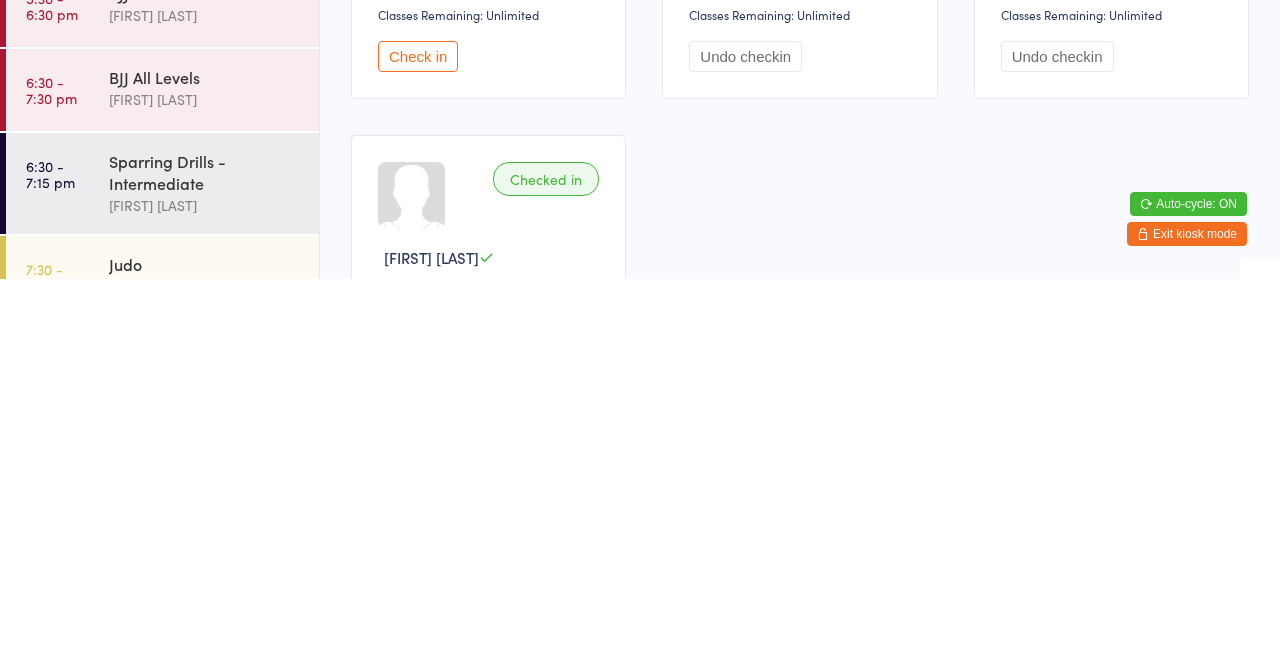 scroll, scrollTop: 12, scrollLeft: 0, axis: vertical 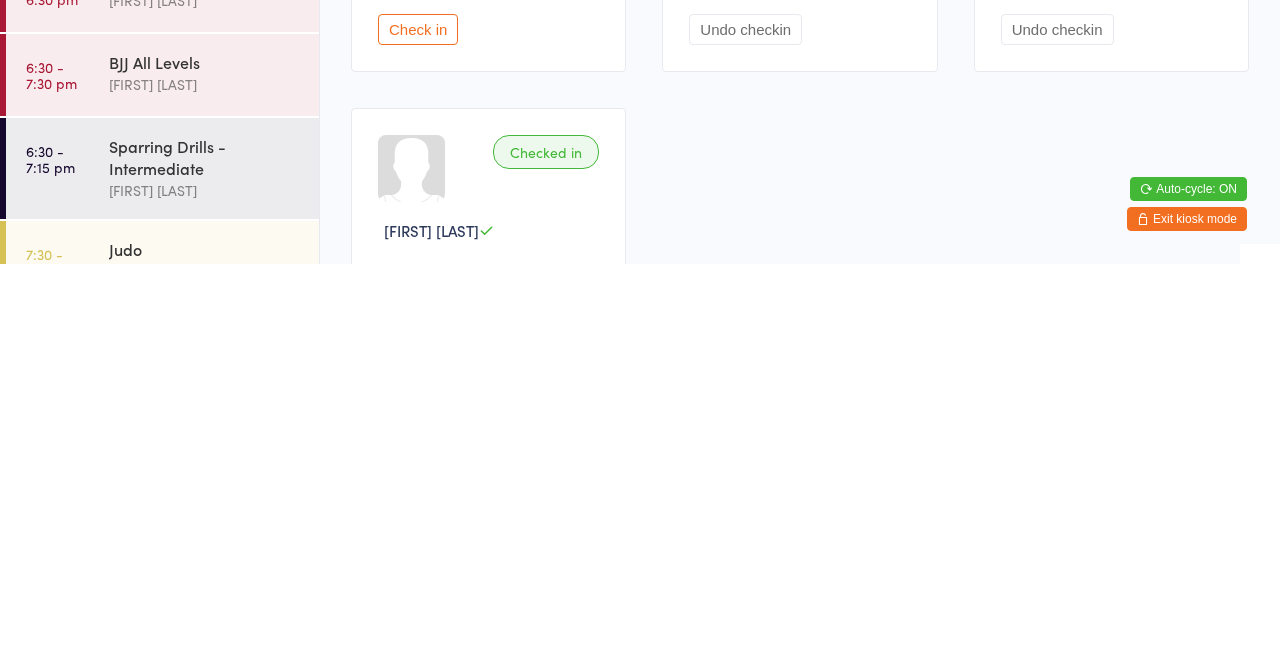 click on "BJJ All Levels" at bounding box center [205, 462] 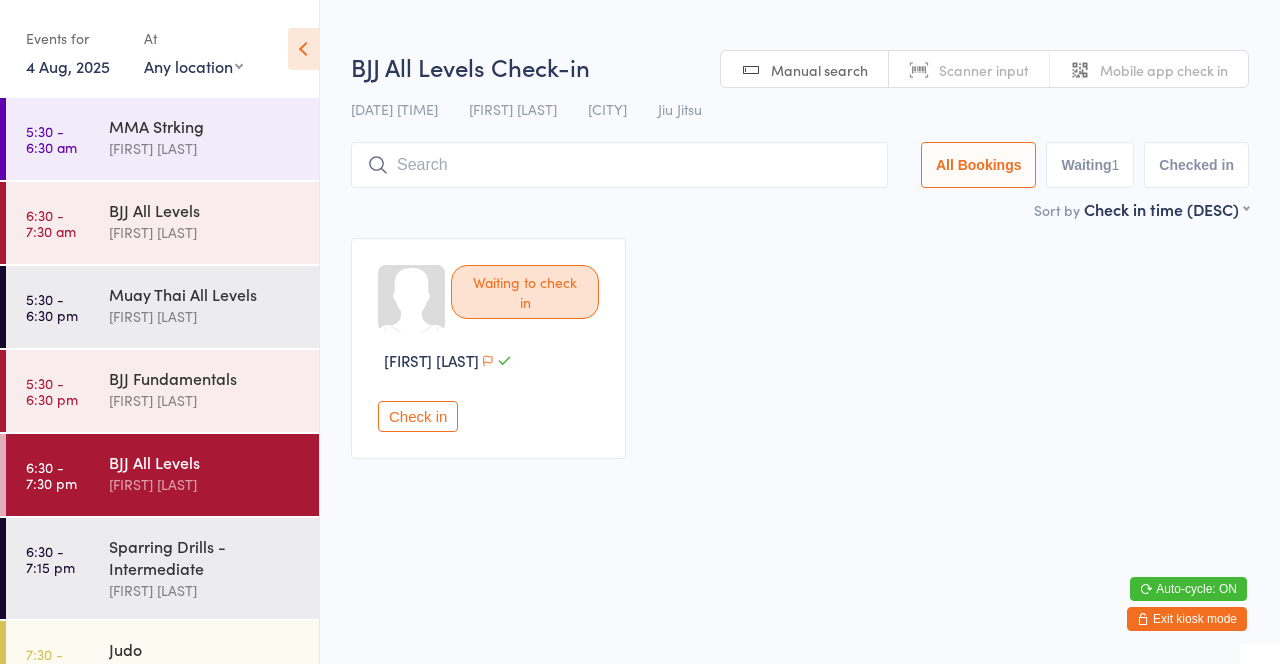 click on "[FIRST] [LAST]" at bounding box center [205, 148] 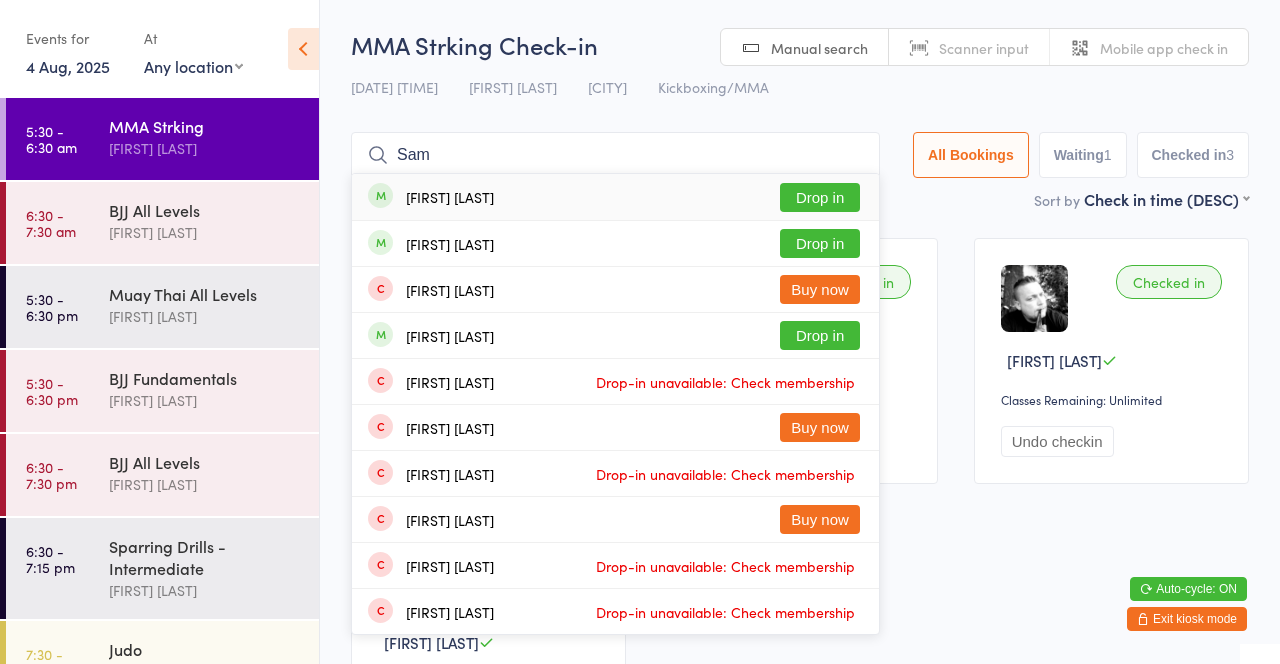 type on "Sam" 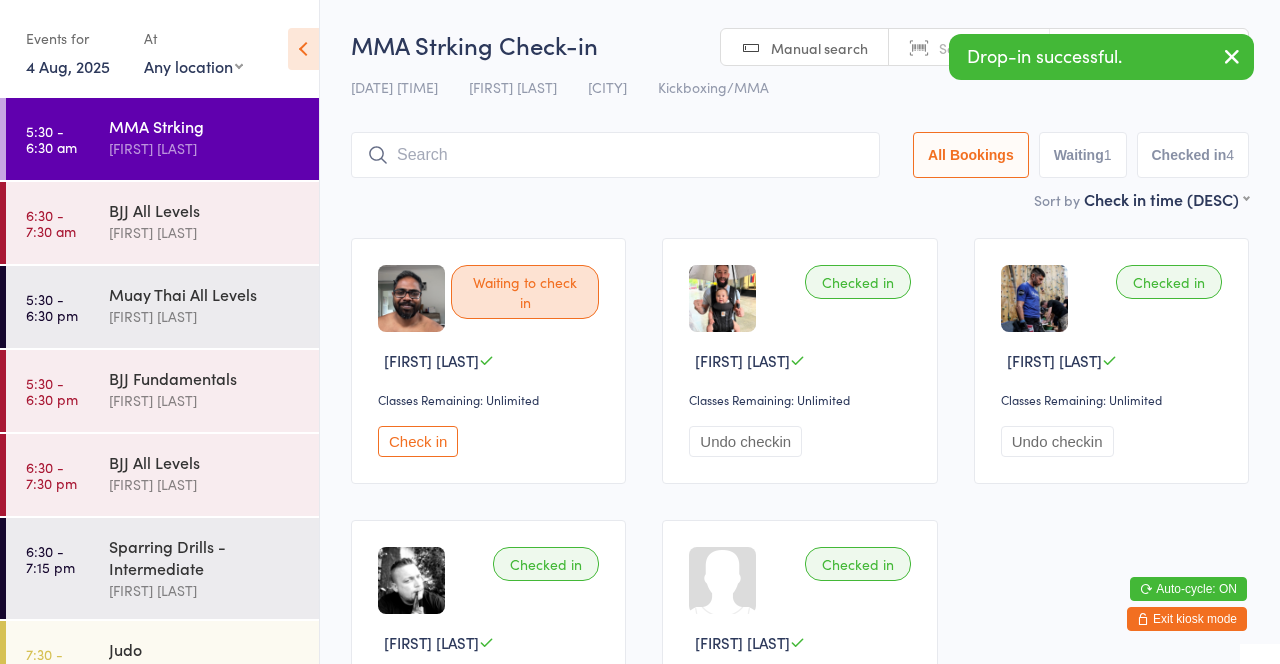 click on "[FIRST] [LAST]" at bounding box center (205, 232) 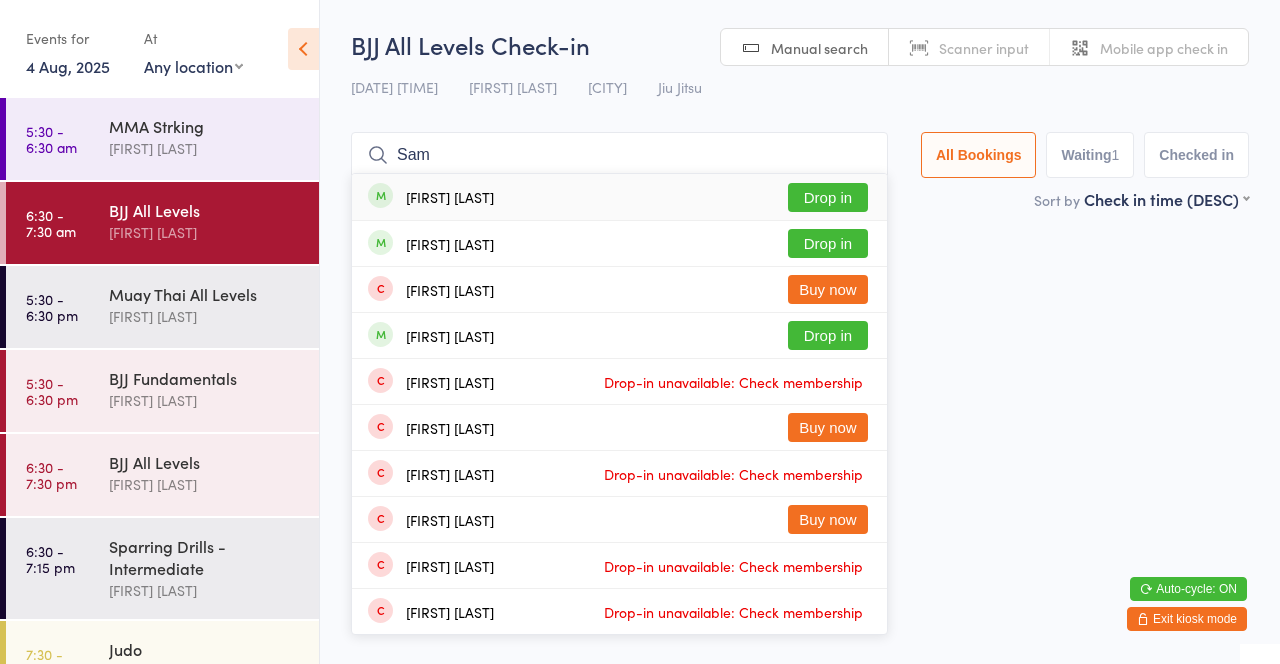 type on "Sam" 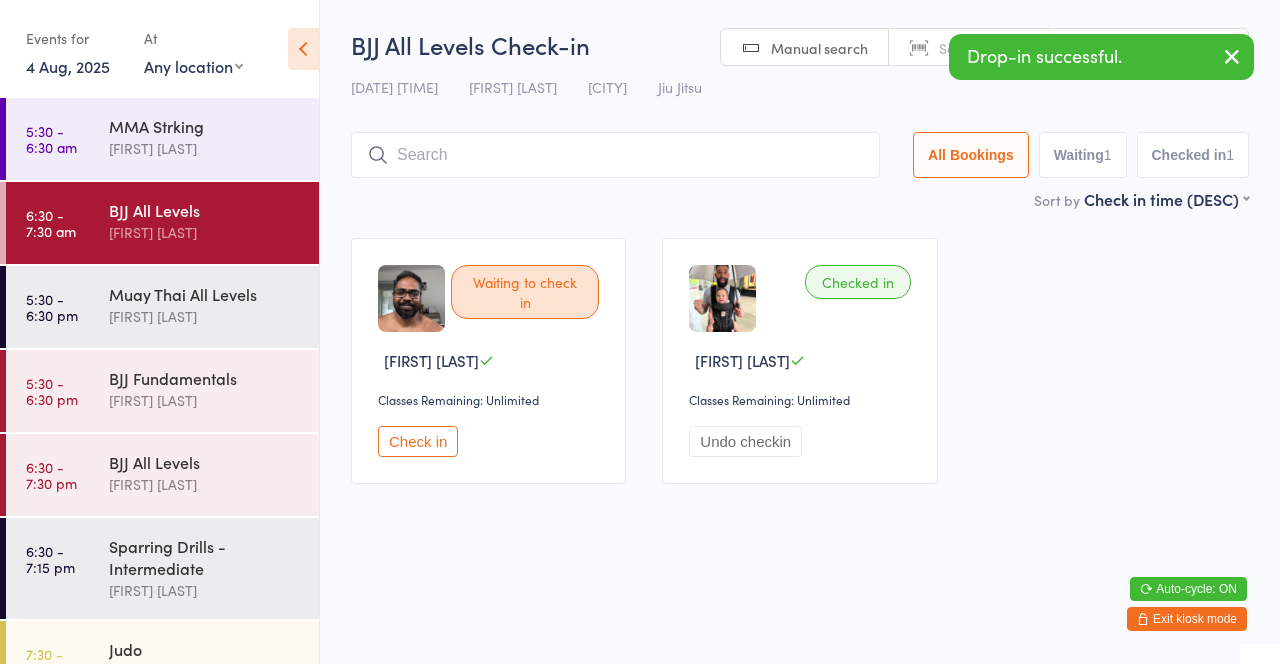 click on "[FIRST] [LAST]" at bounding box center [205, 148] 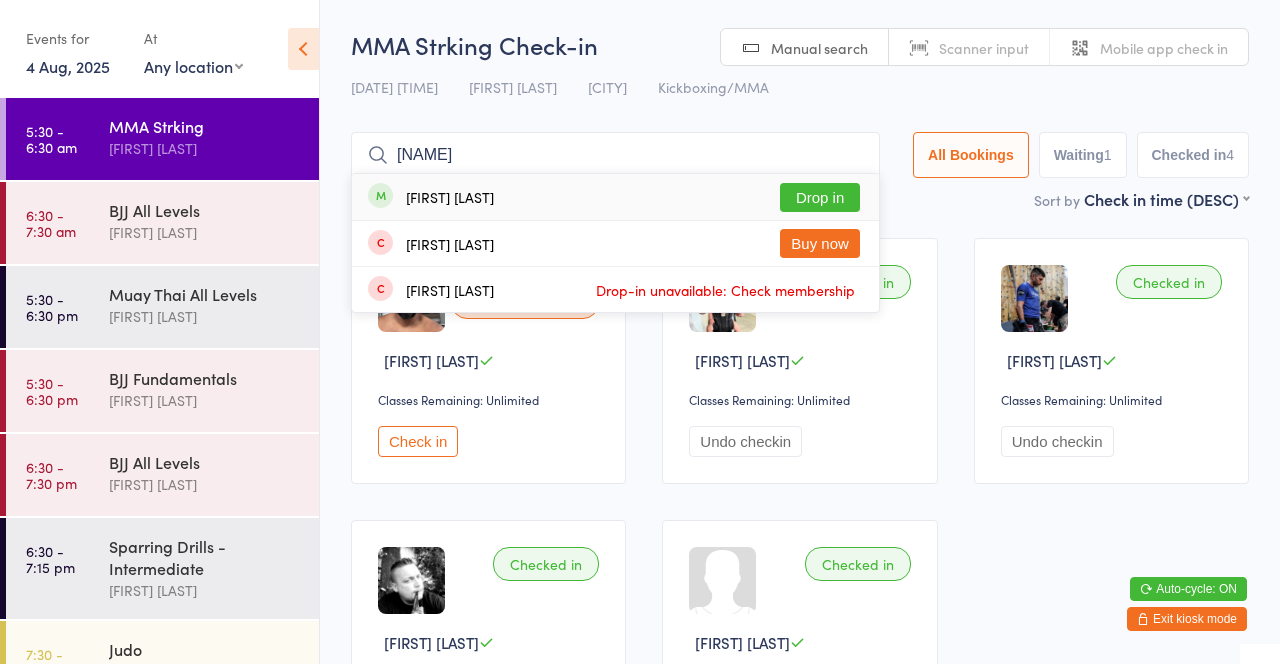 type on "[NAME]" 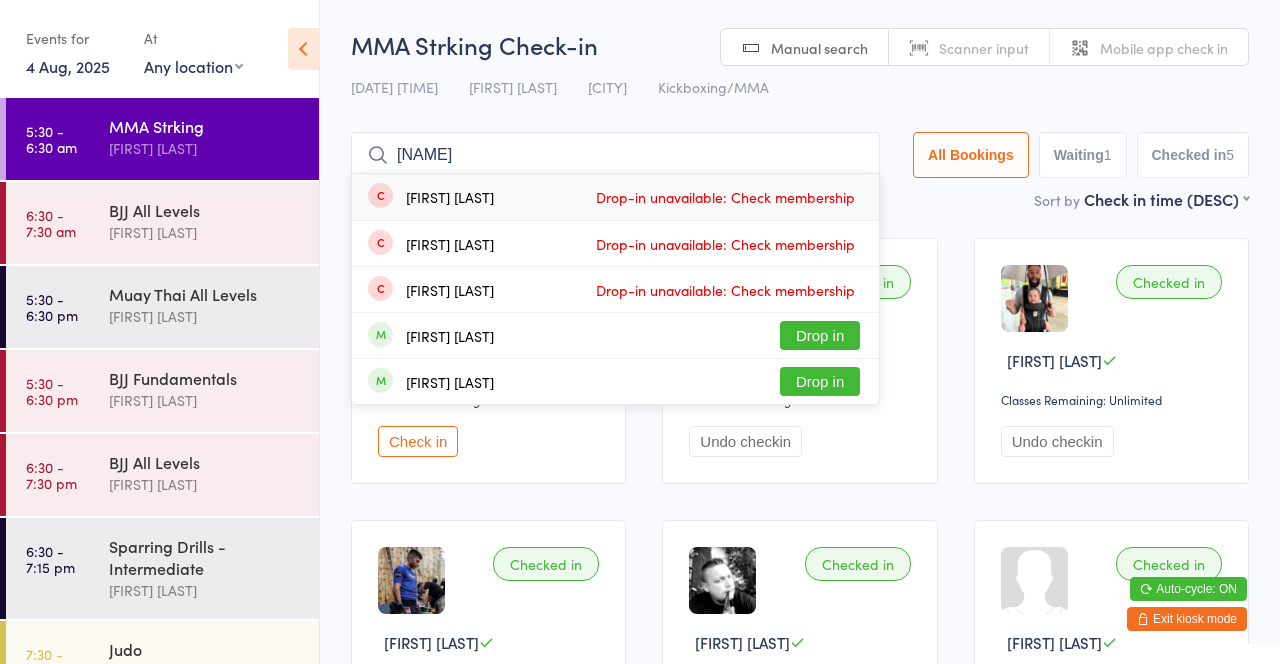 click on "[NAME]" at bounding box center [615, 155] 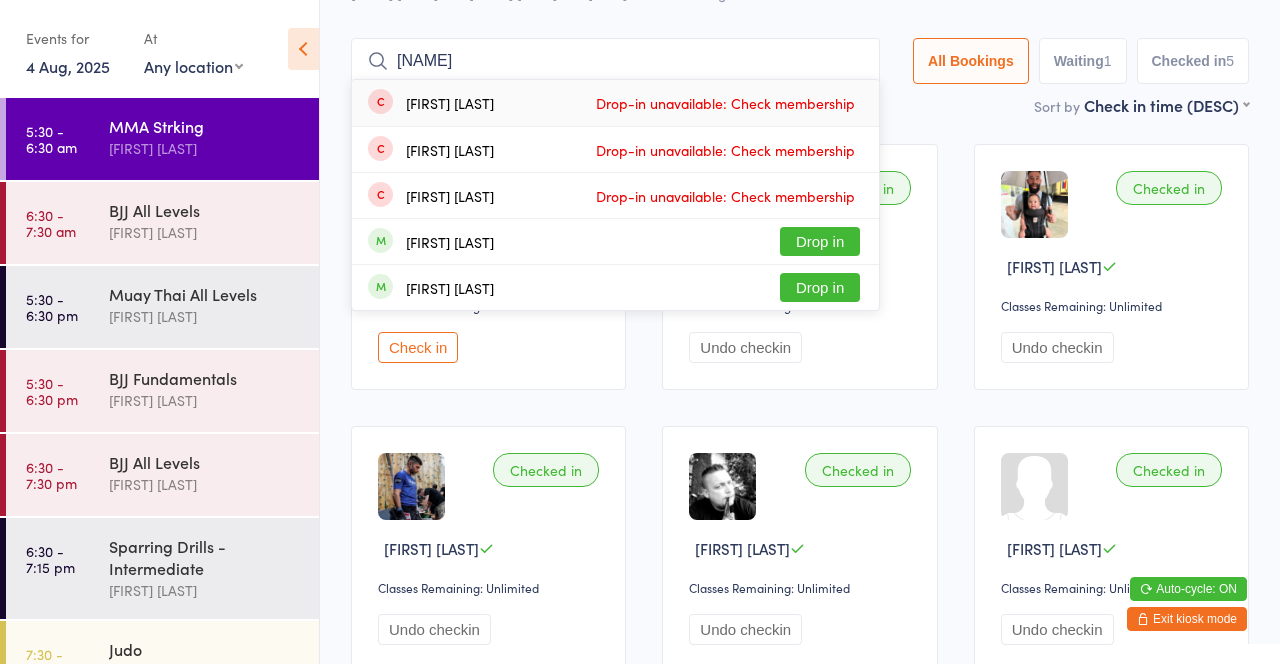 scroll, scrollTop: 132, scrollLeft: 0, axis: vertical 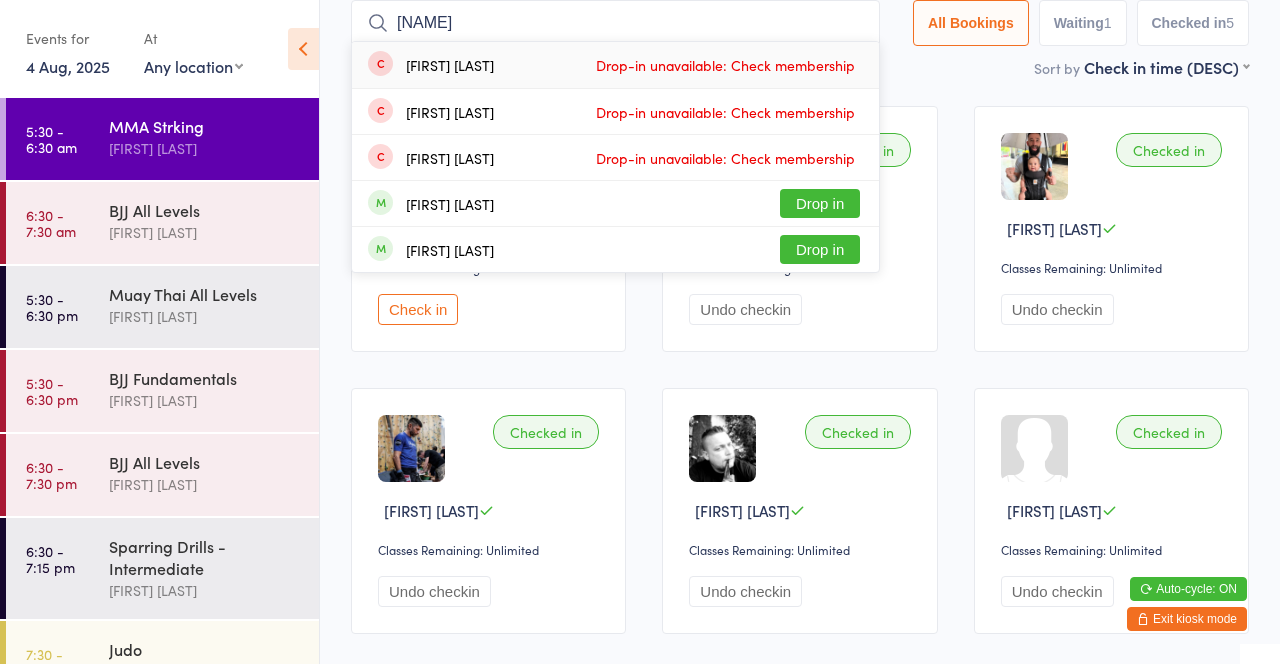 click on "[NAME]" at bounding box center [615, 23] 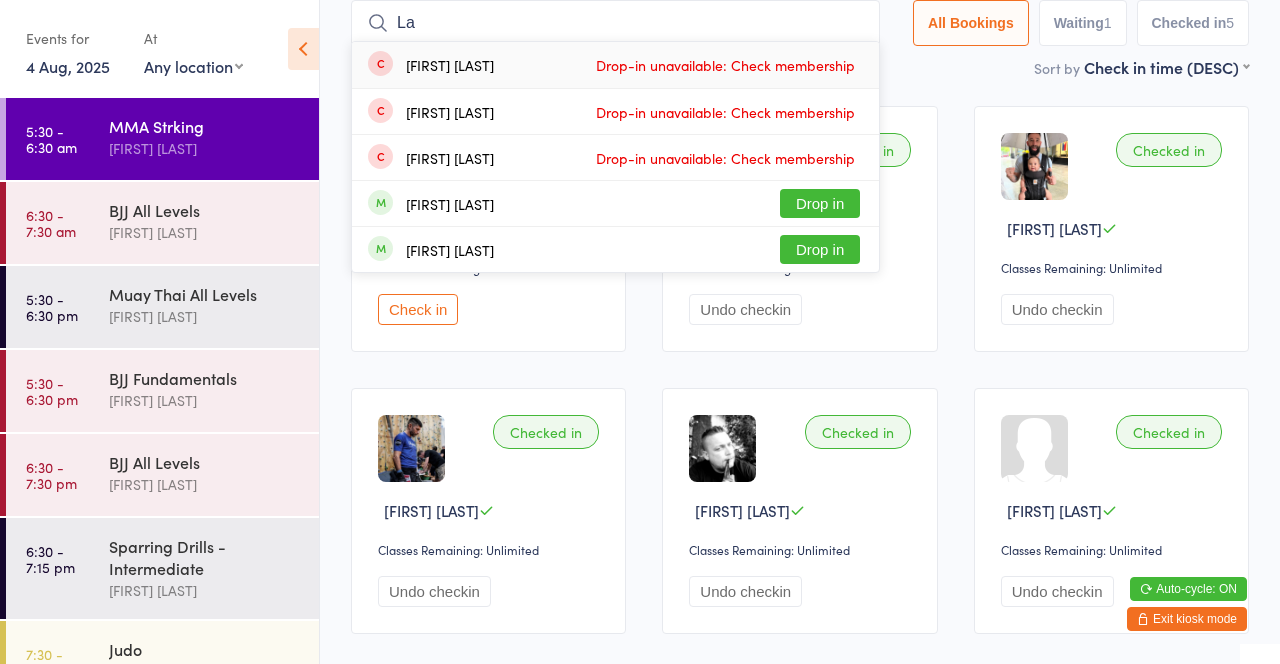type on "L" 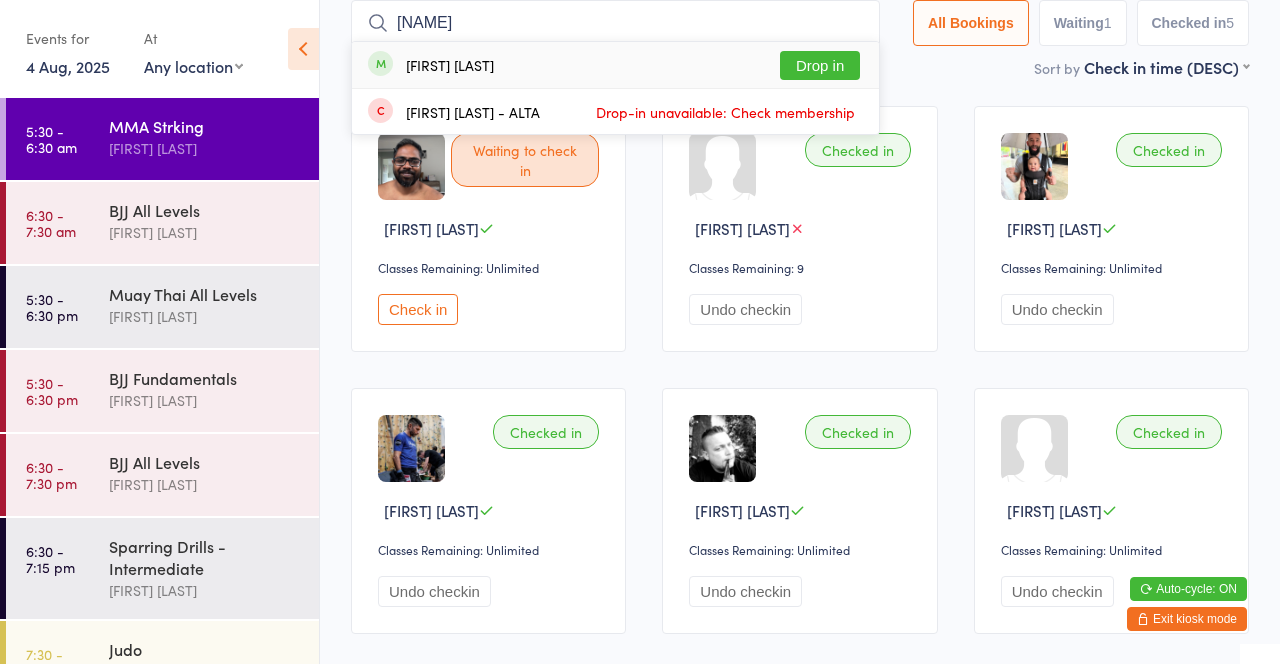 type on "[NAME]" 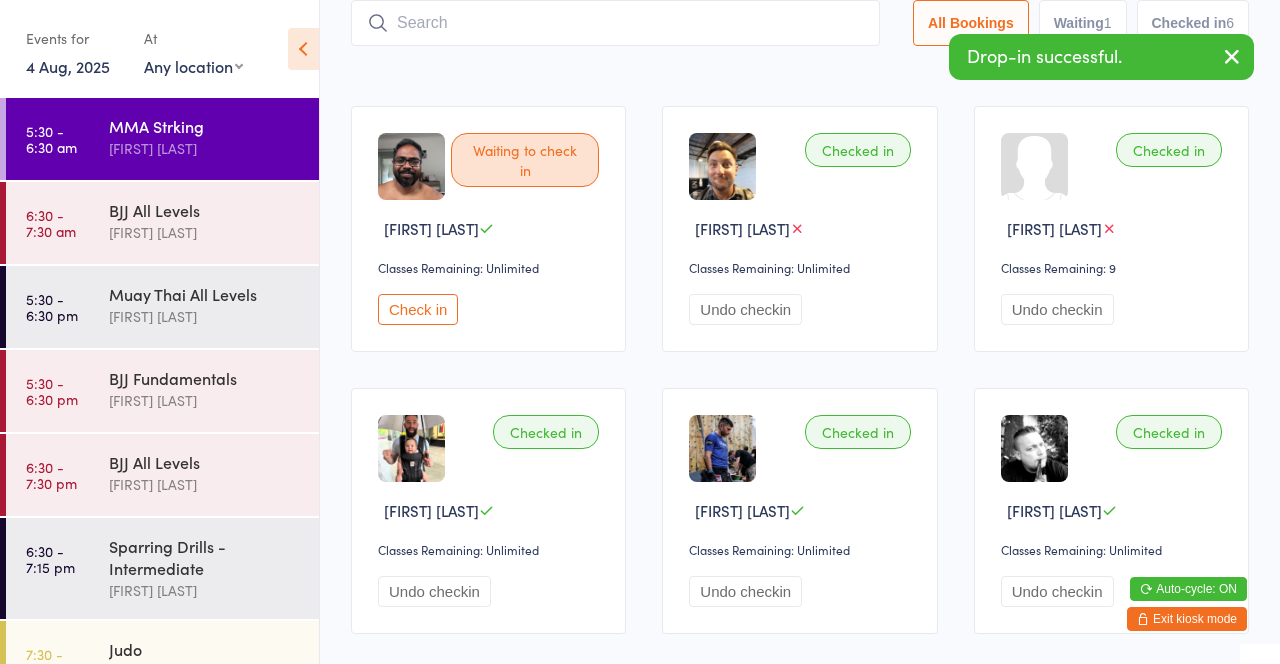 click on "[FIRST] [LAST]" at bounding box center [205, 232] 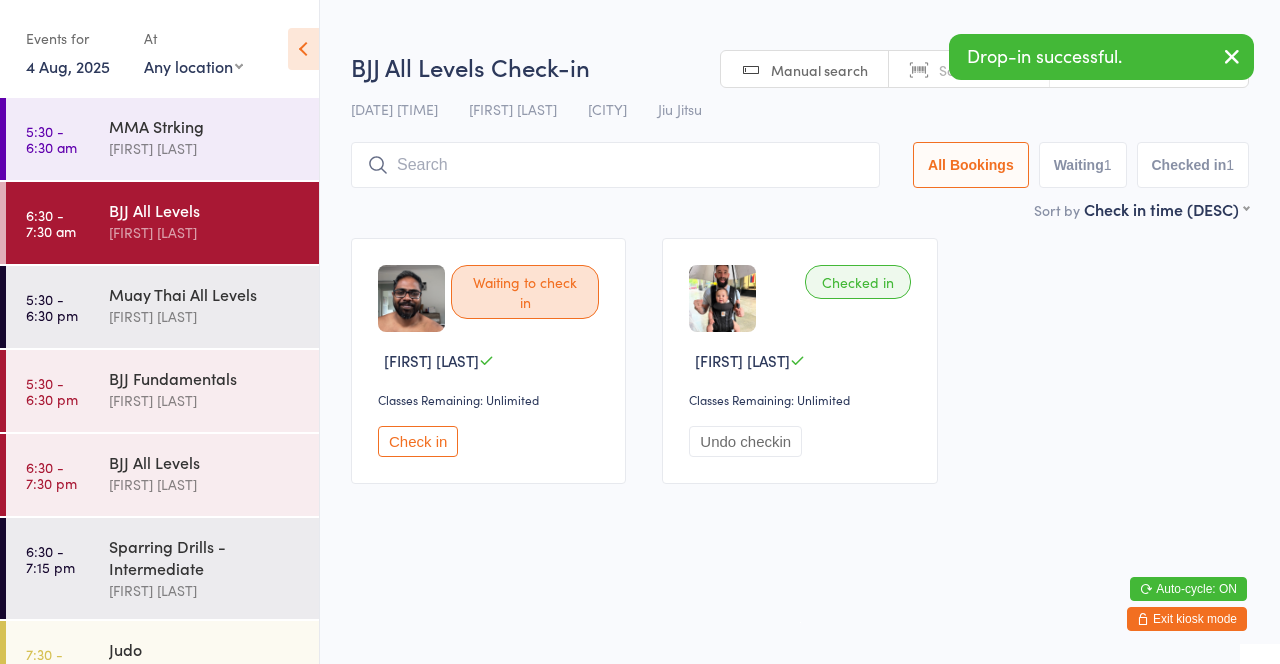 click at bounding box center (615, 165) 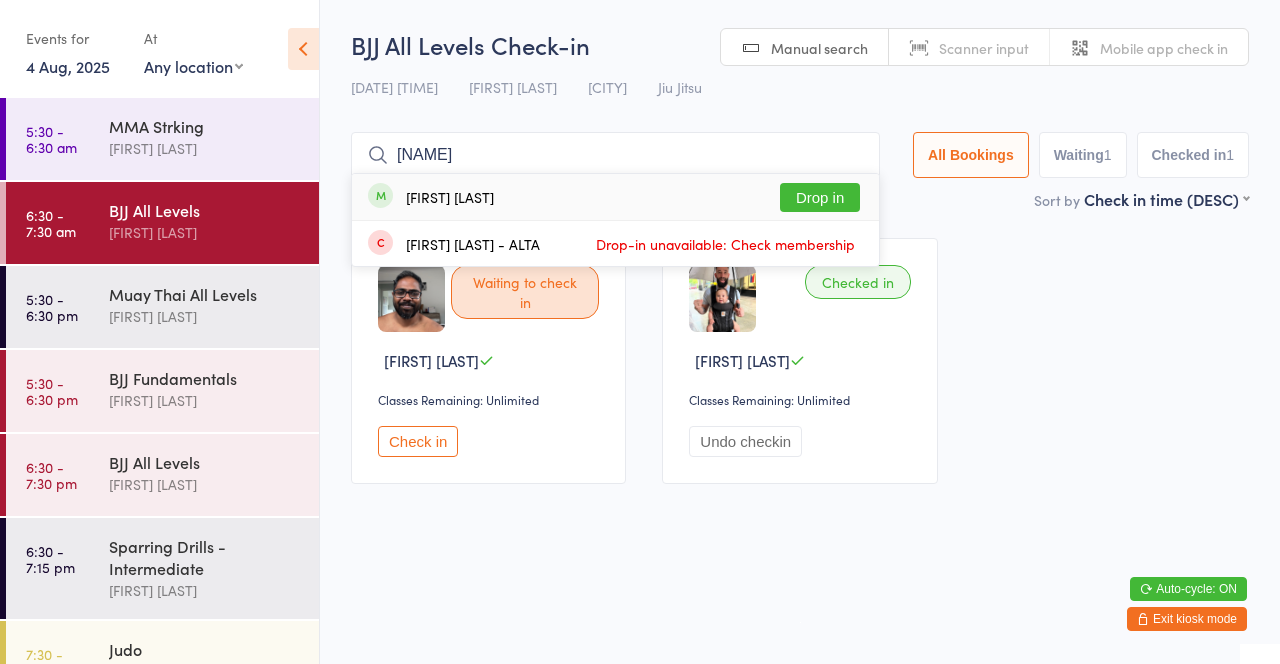 type on "[NAME]" 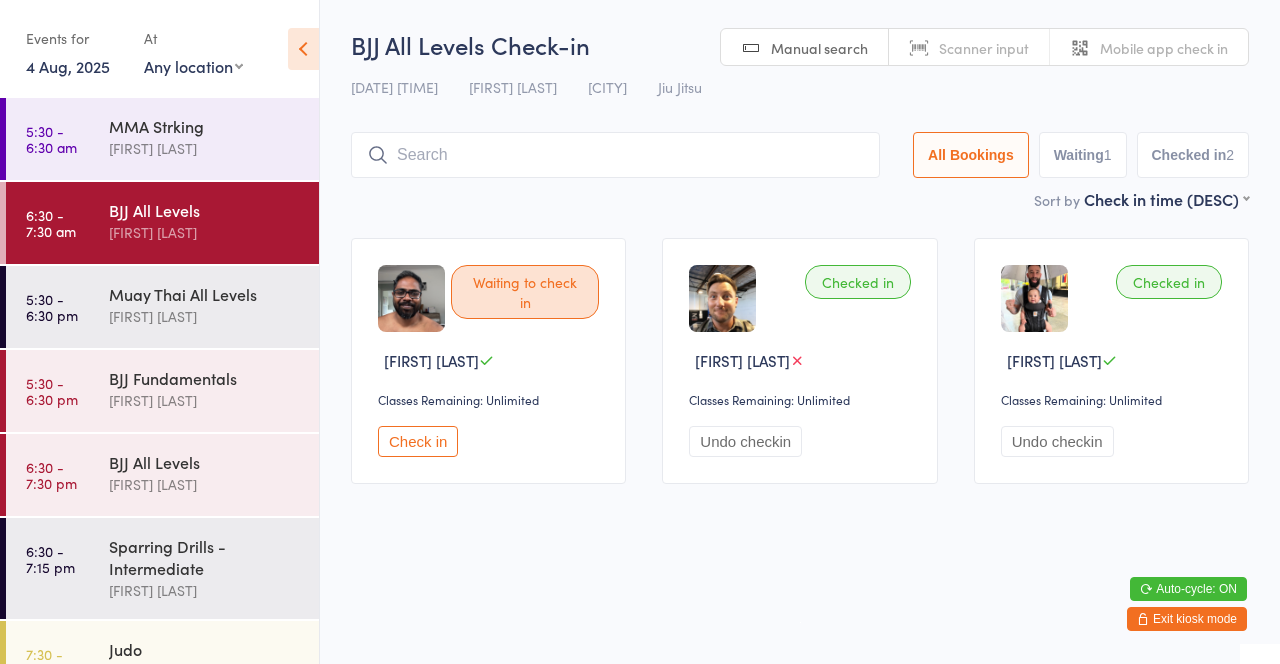 click on "[FIRST] [LAST]" at bounding box center [205, 148] 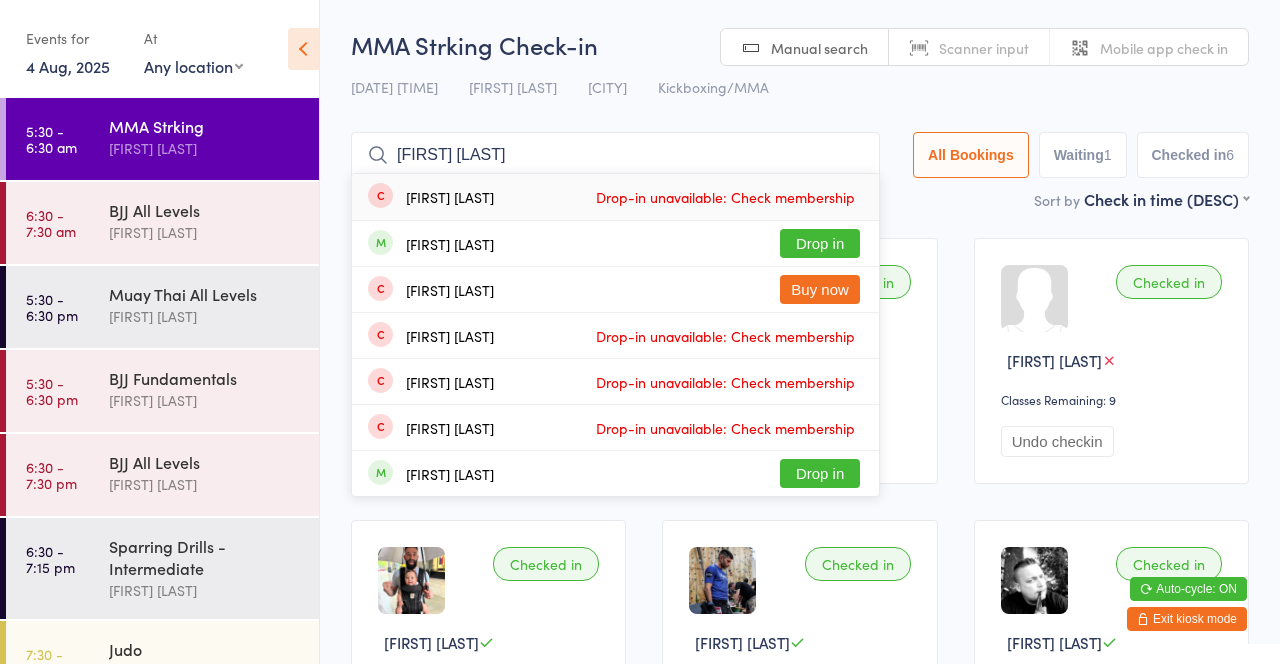 type on "[FIRST] [LAST]" 